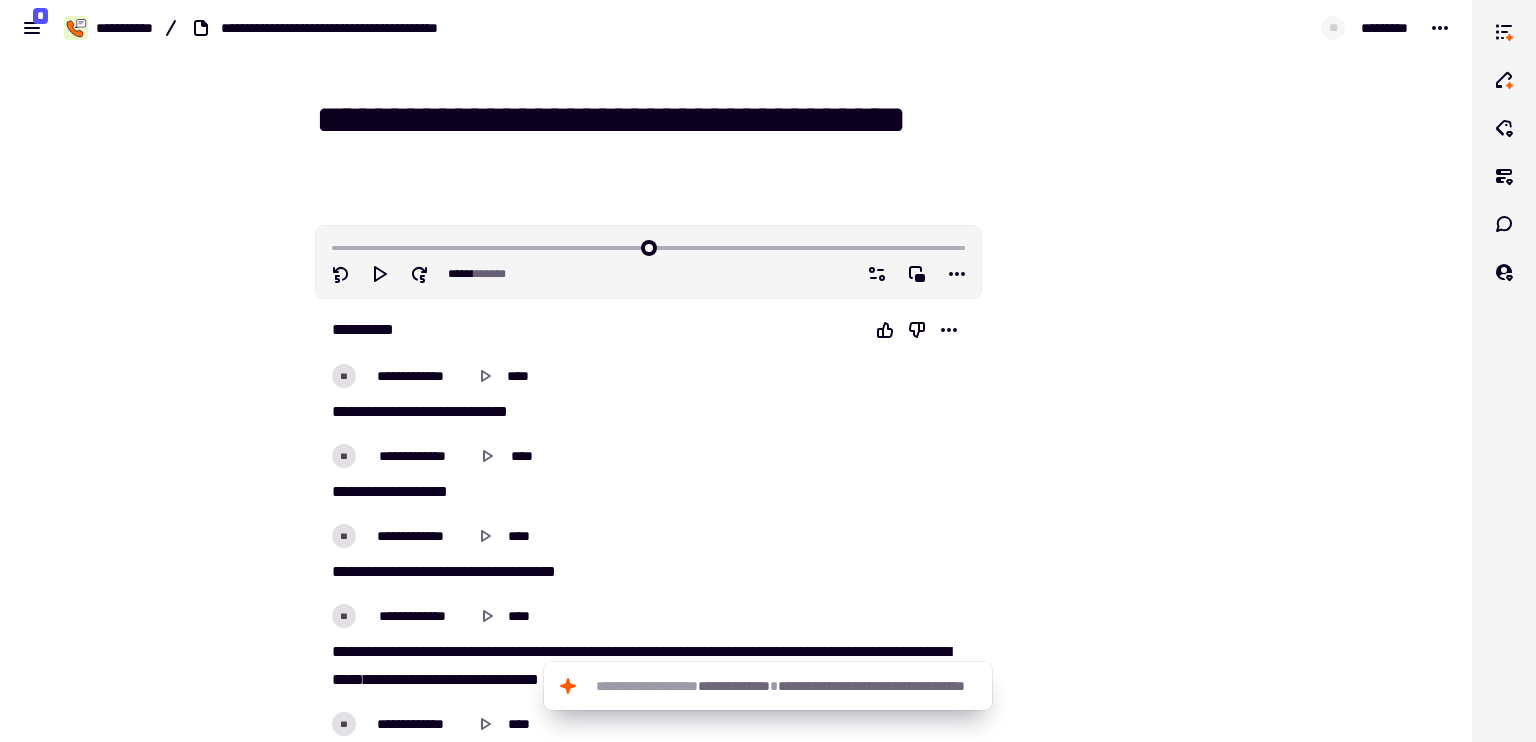 scroll, scrollTop: 0, scrollLeft: 0, axis: both 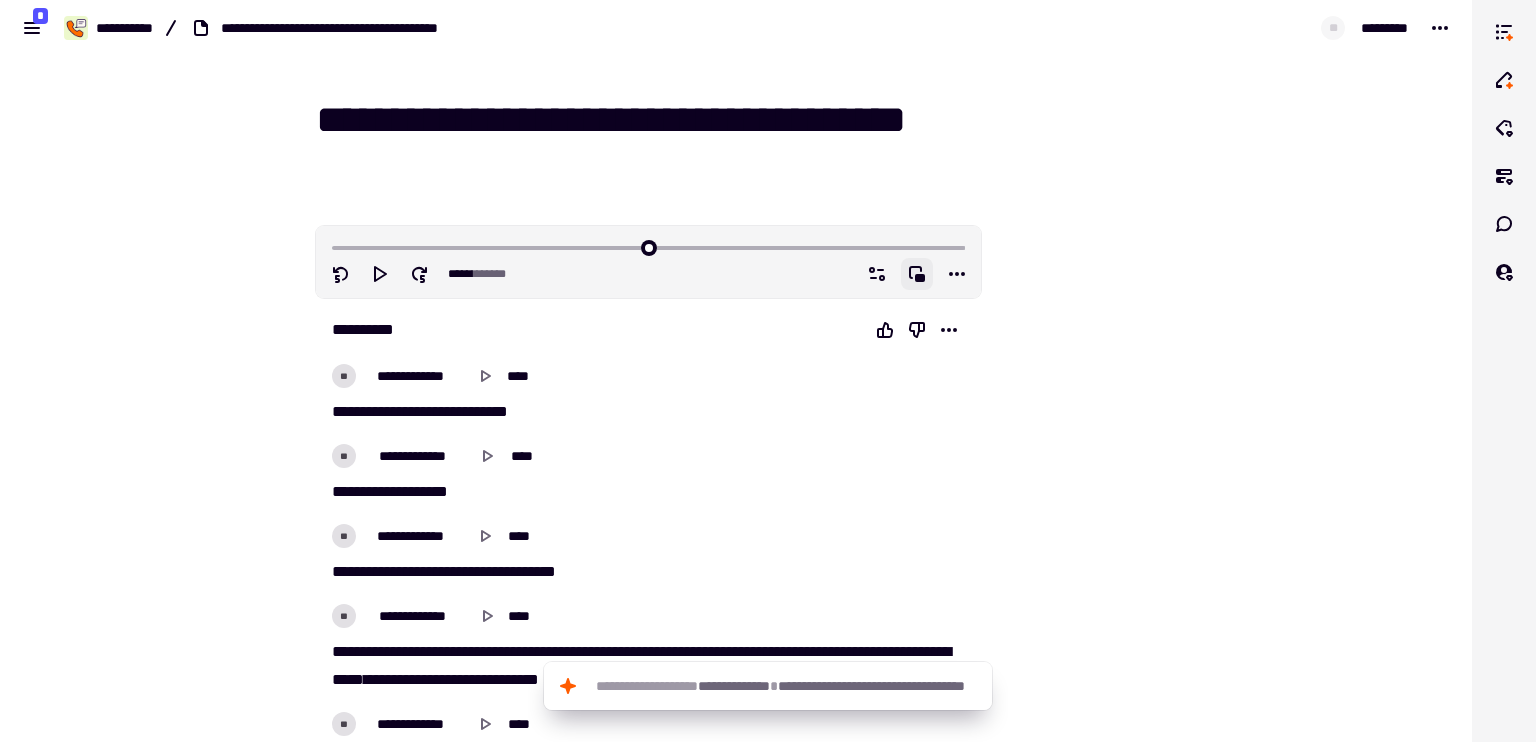 click 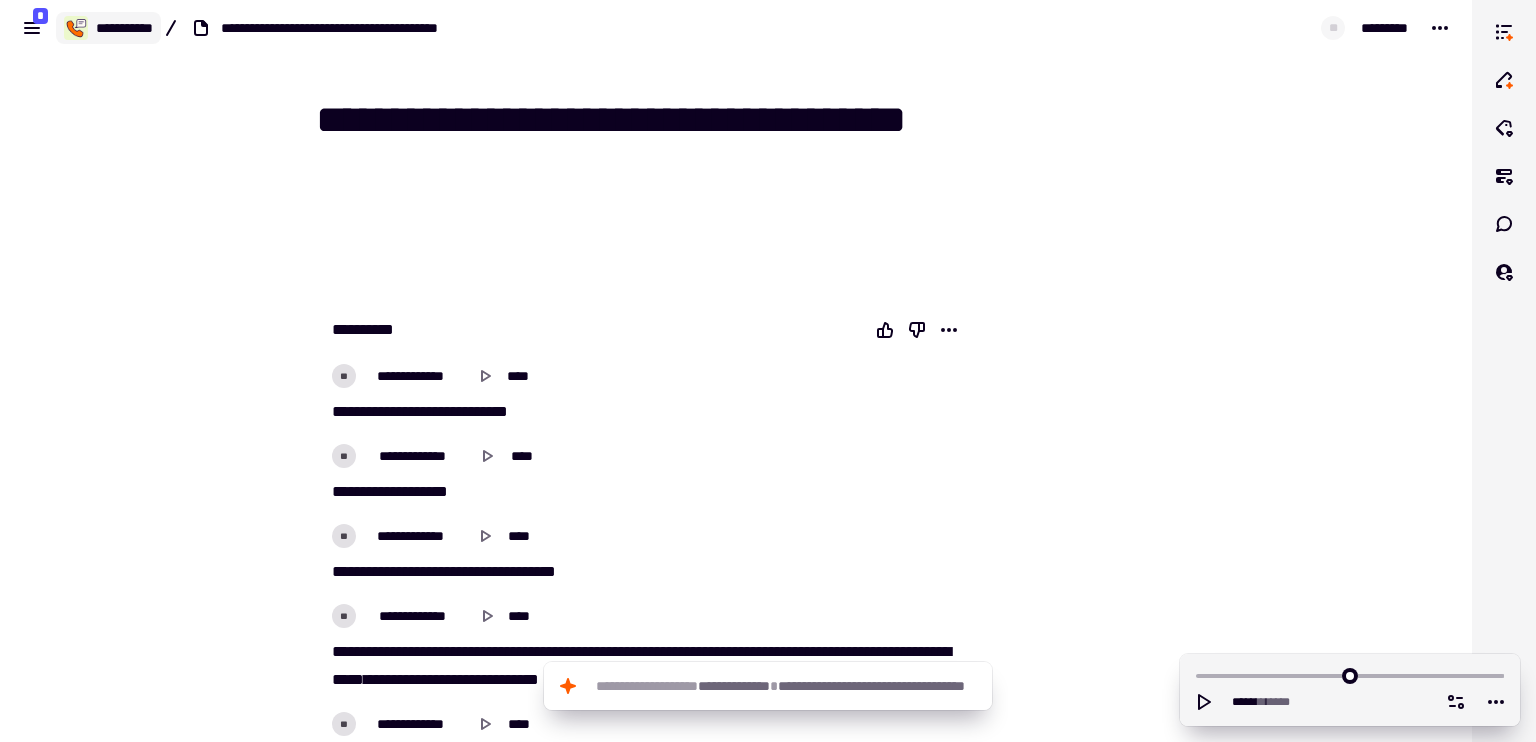 click on "**********" 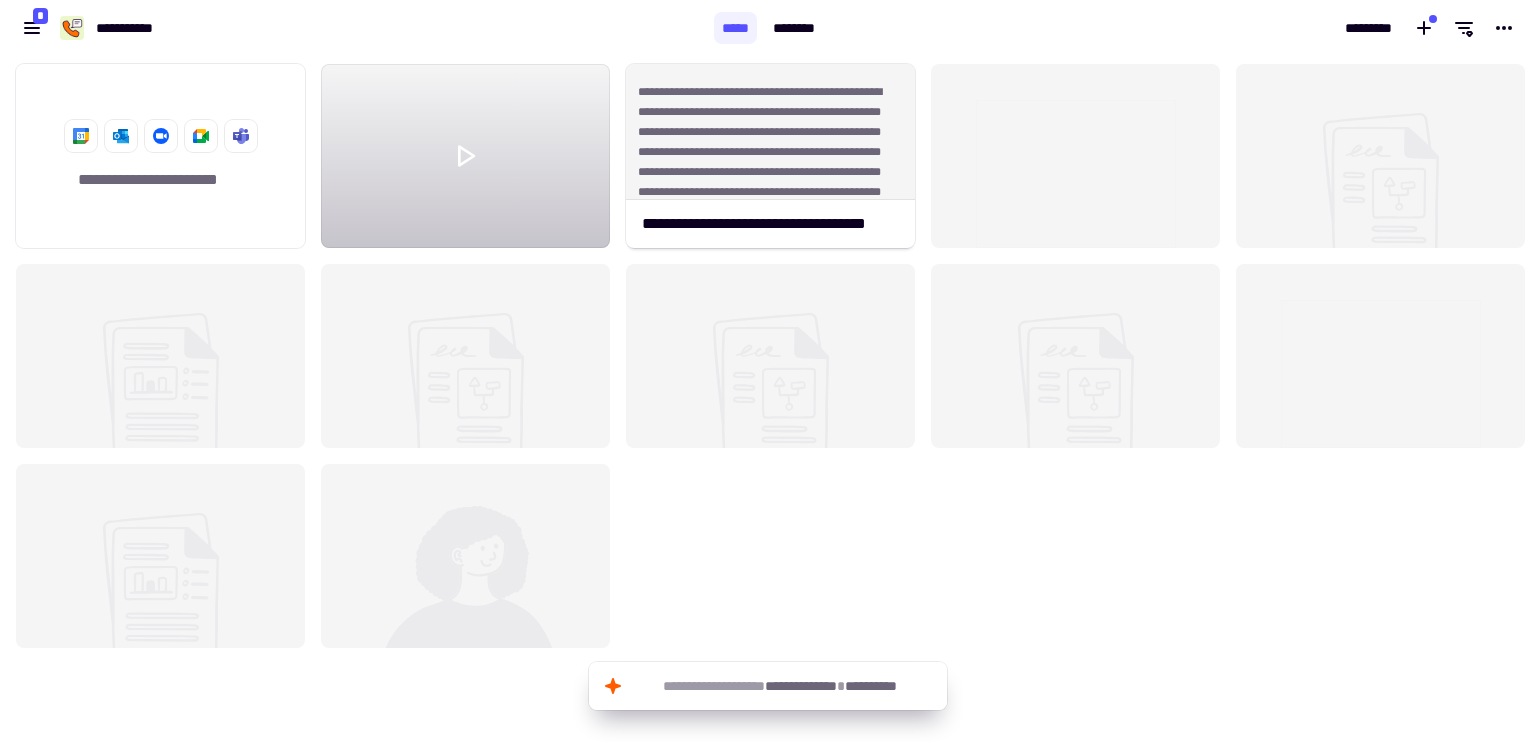 scroll, scrollTop: 16, scrollLeft: 16, axis: both 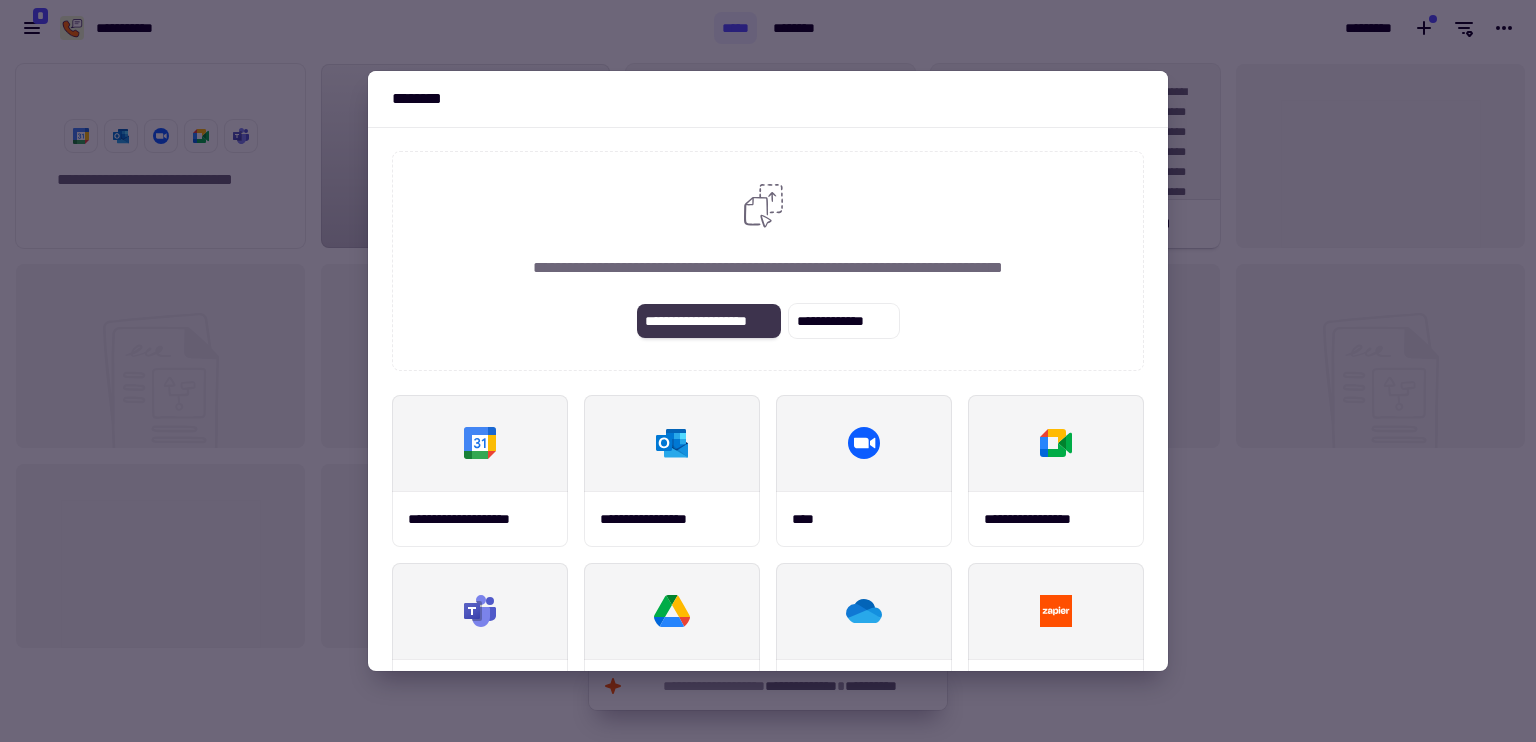 click on "**********" 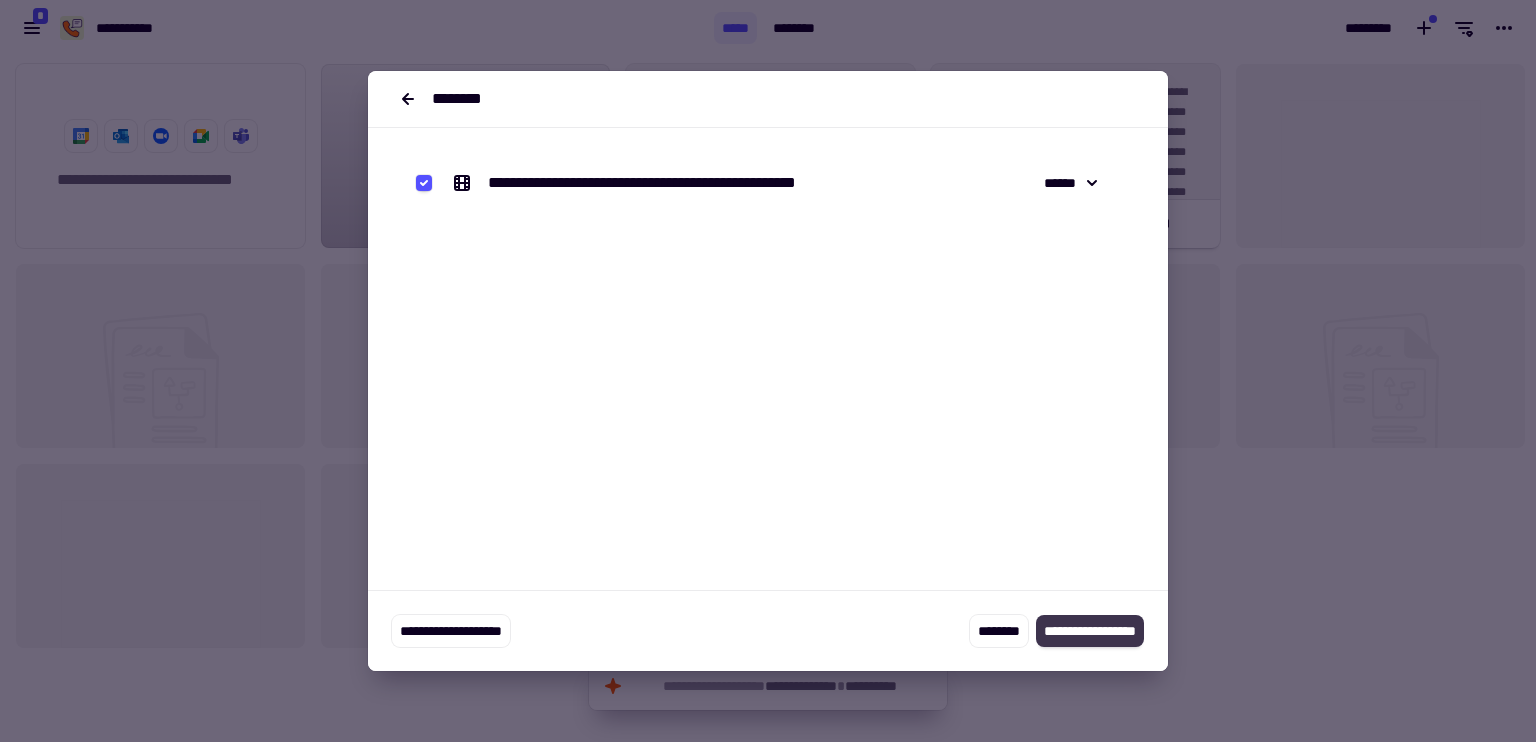 click on "**********" 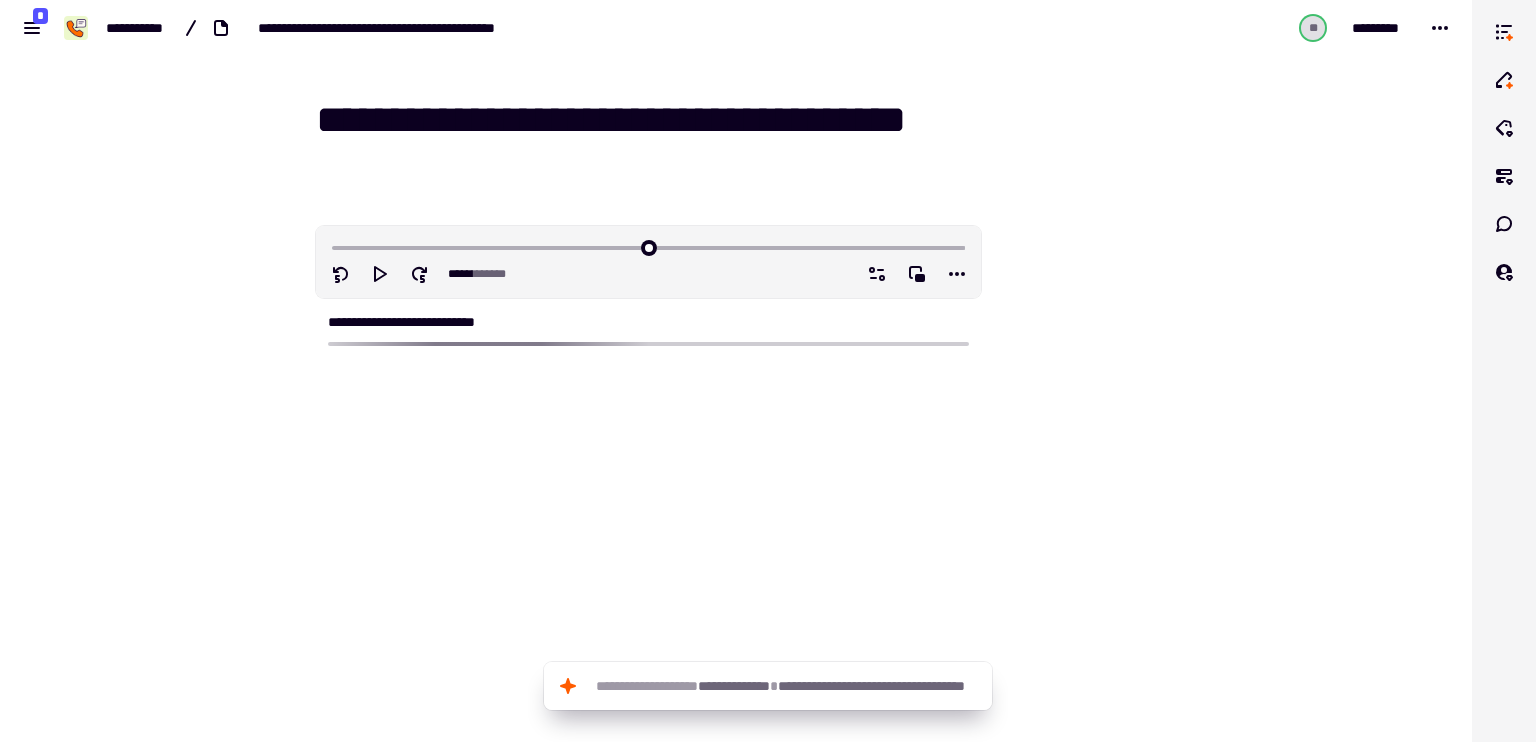 click on "**********" at bounding box center (736, 364) 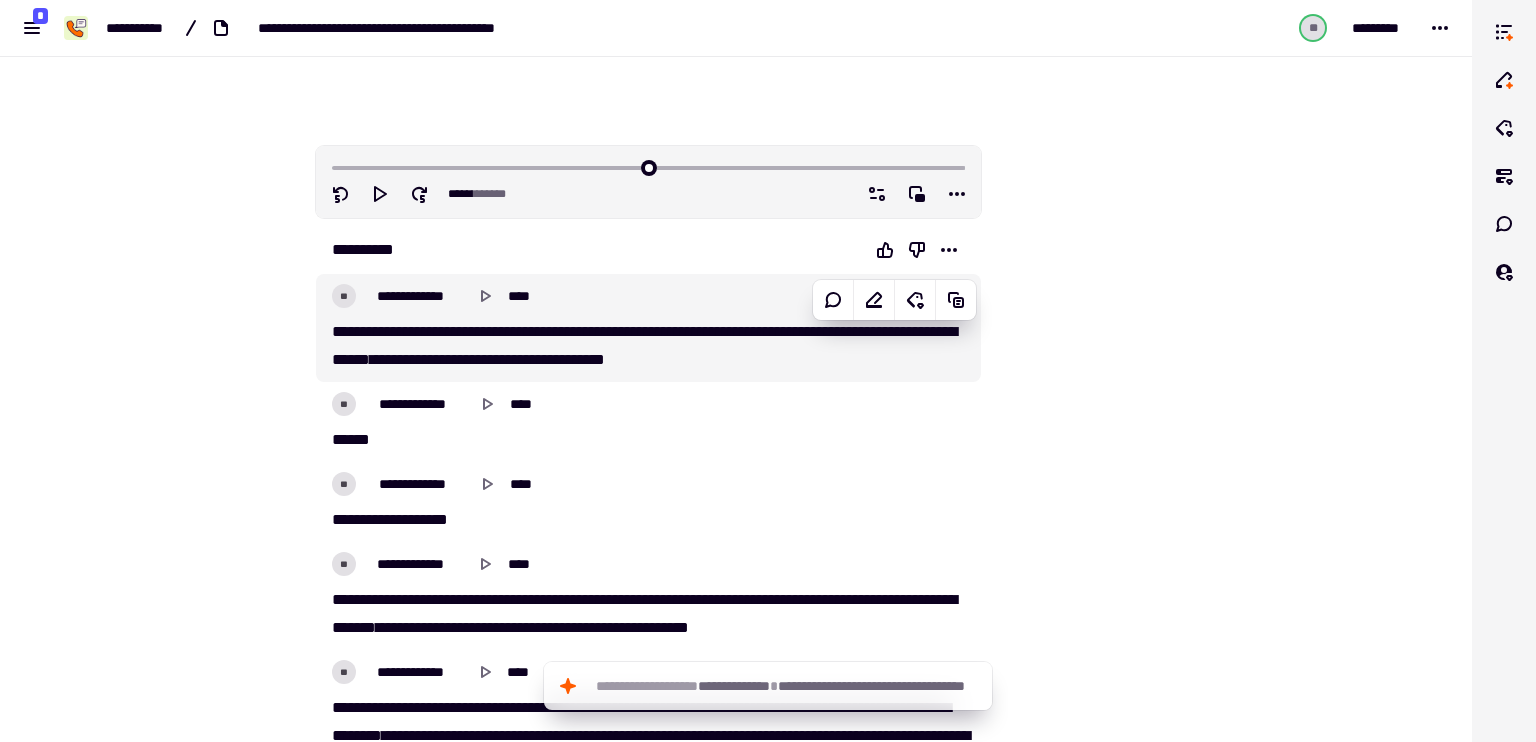 scroll, scrollTop: 100, scrollLeft: 0, axis: vertical 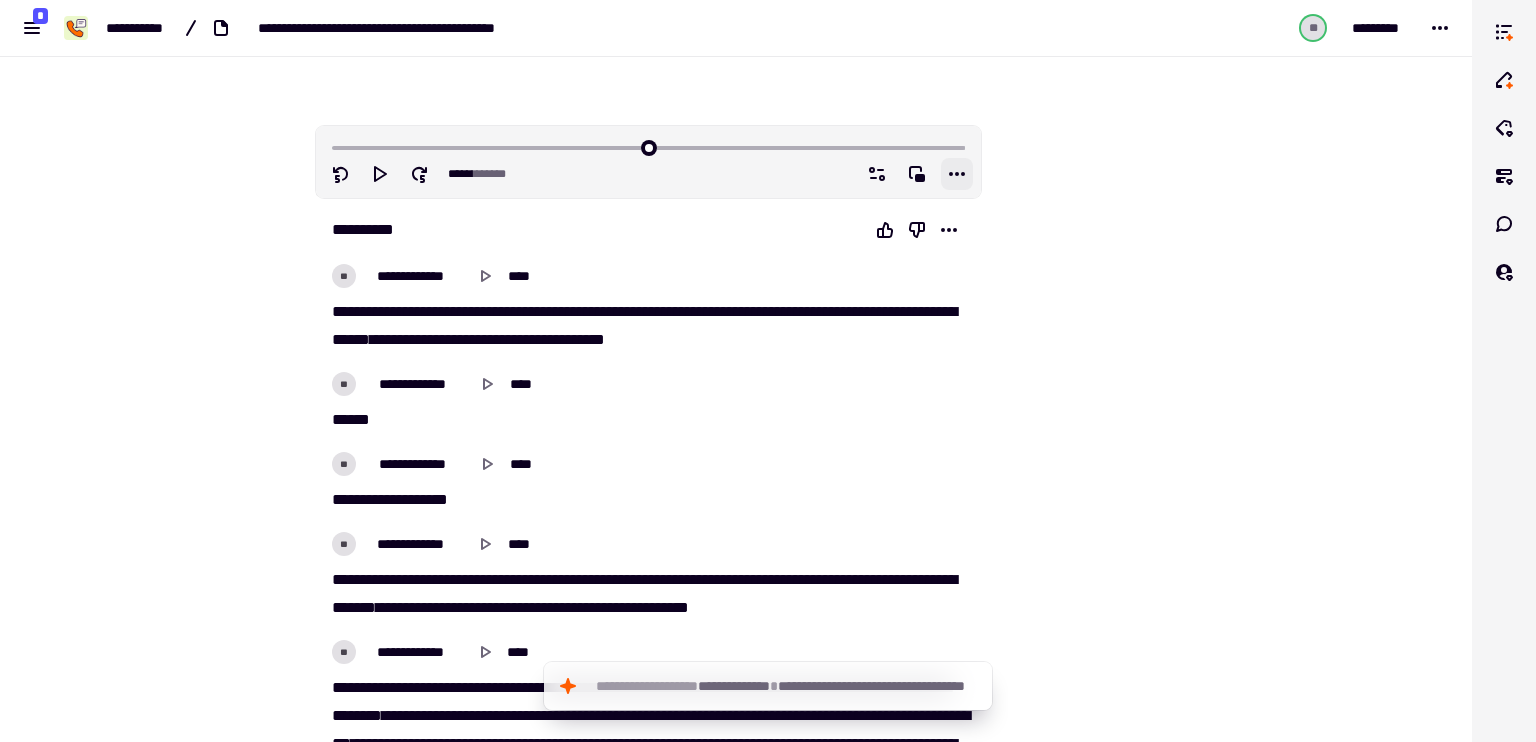 click 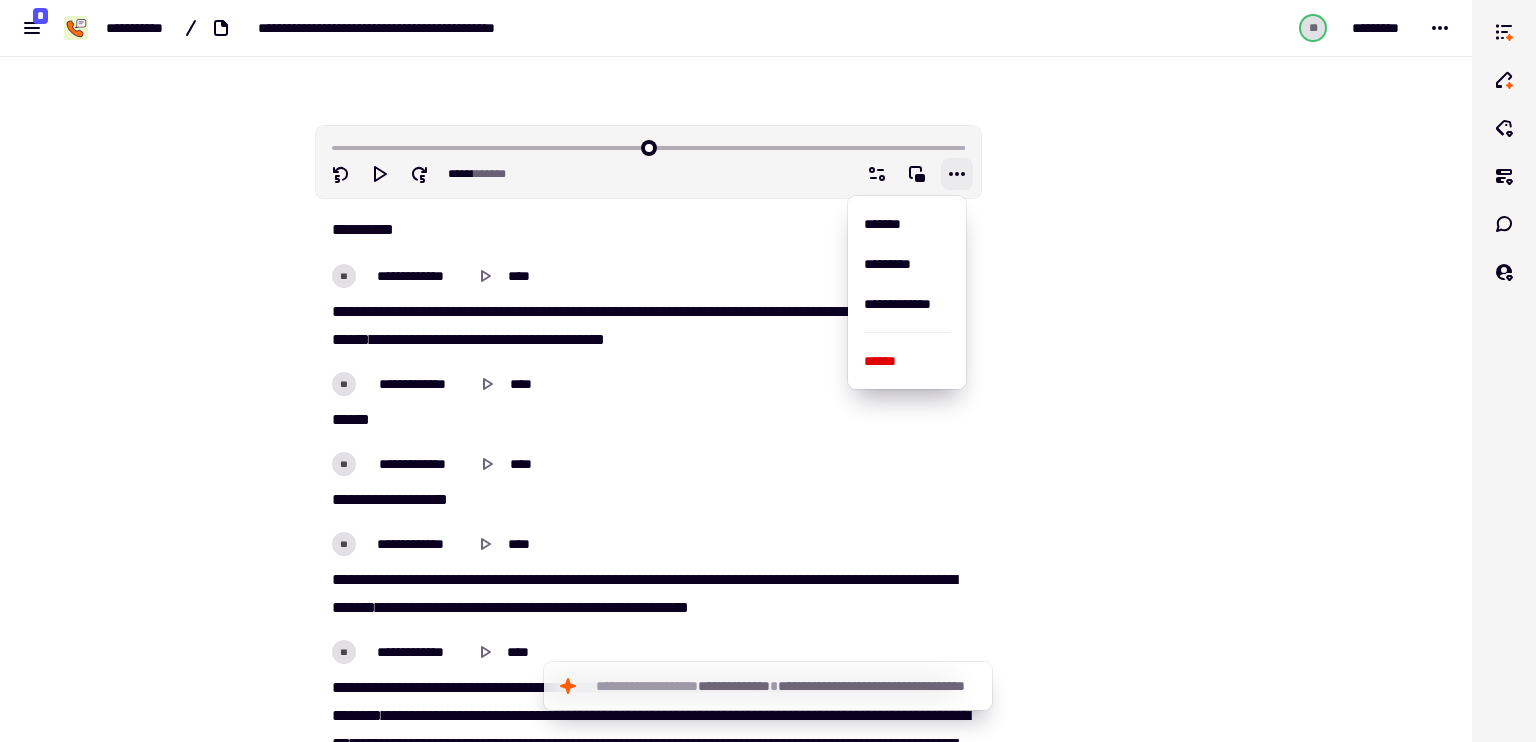 click 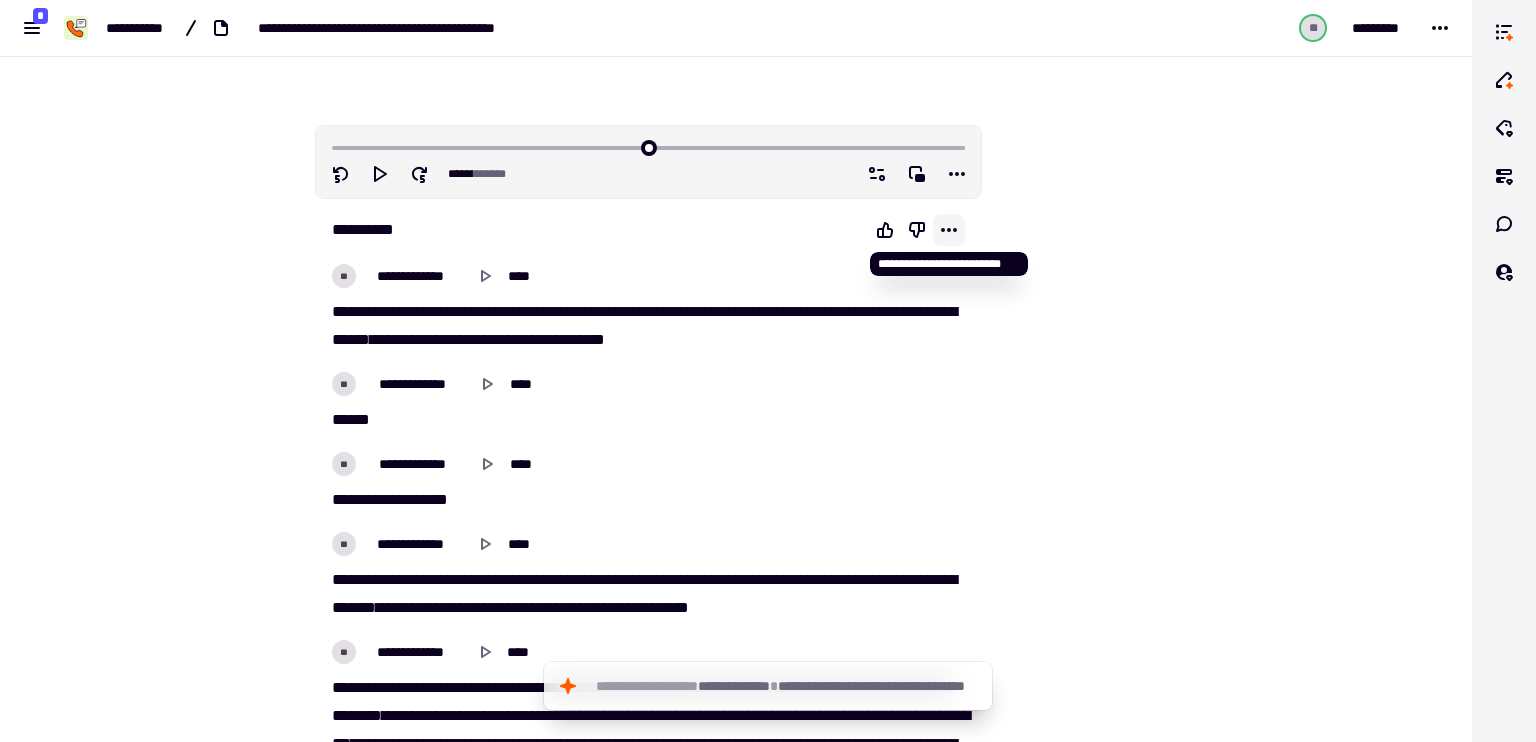 click 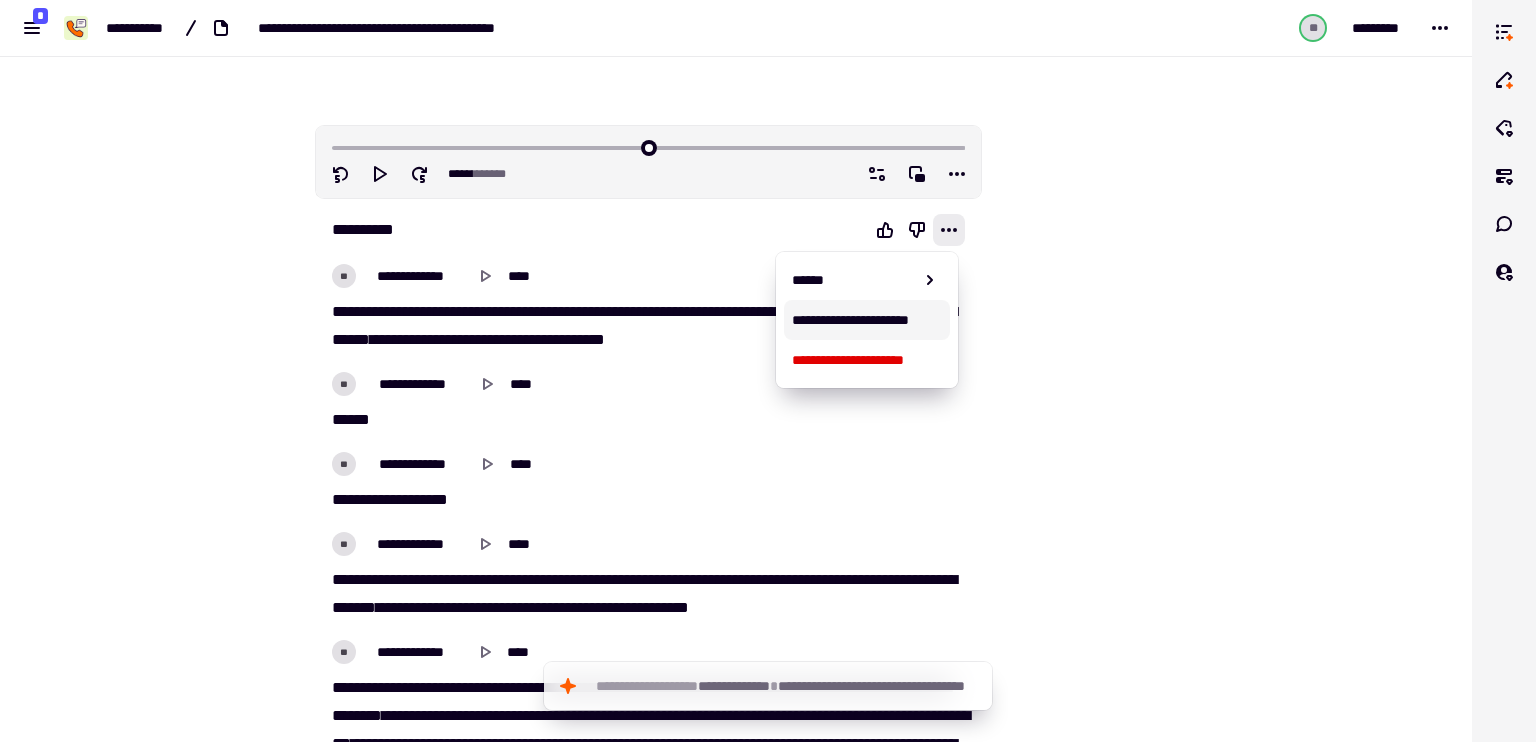 click on "**********" at bounding box center (850, 320) 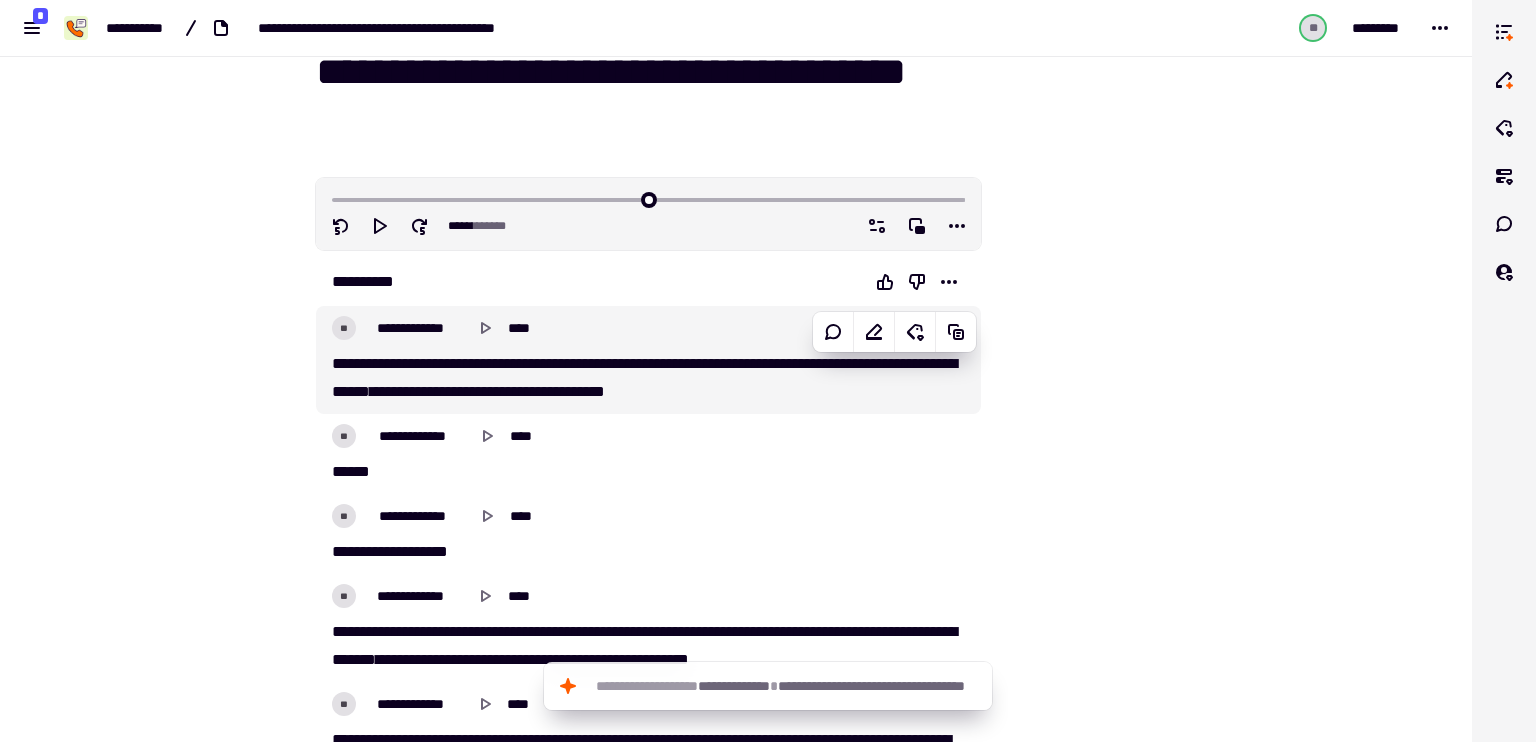 scroll, scrollTop: 0, scrollLeft: 0, axis: both 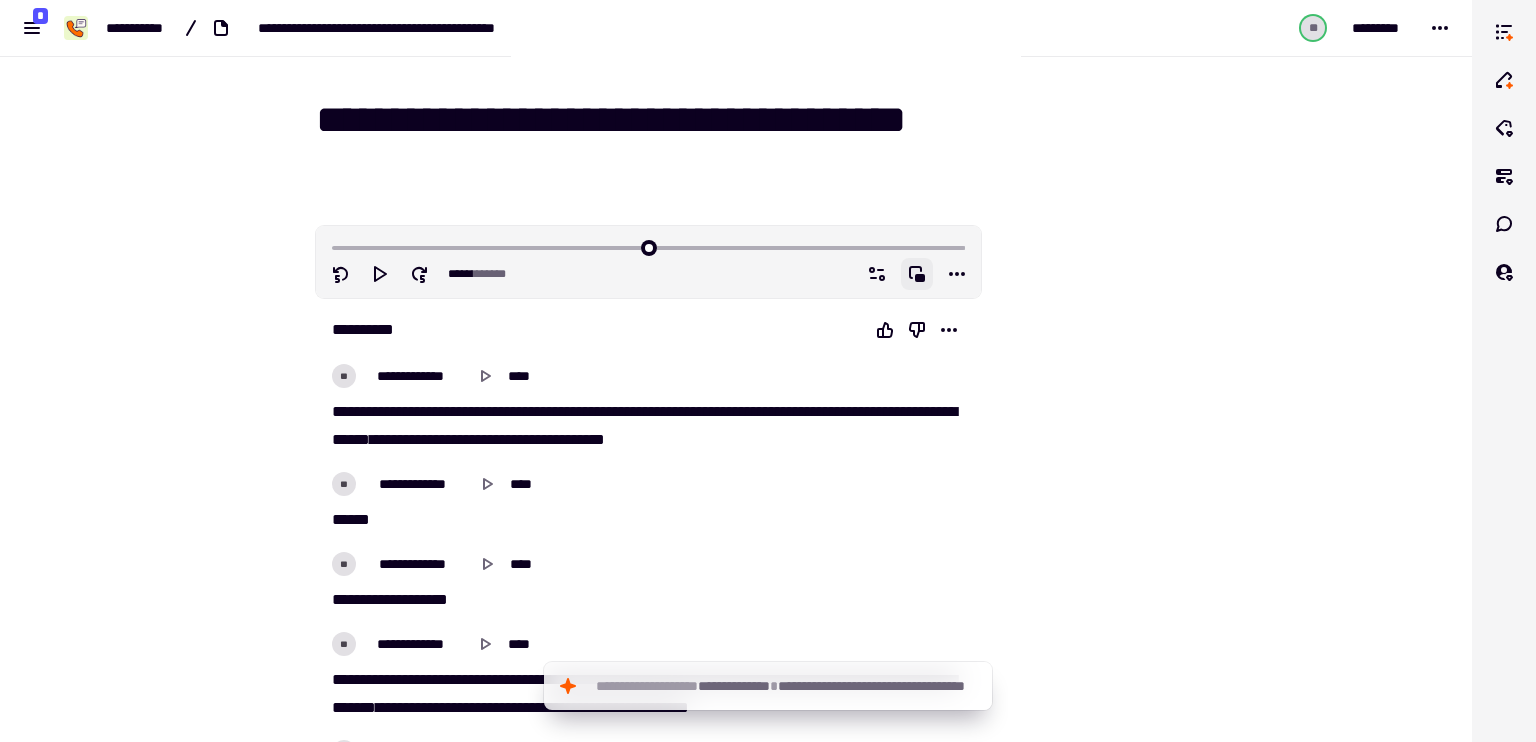 click 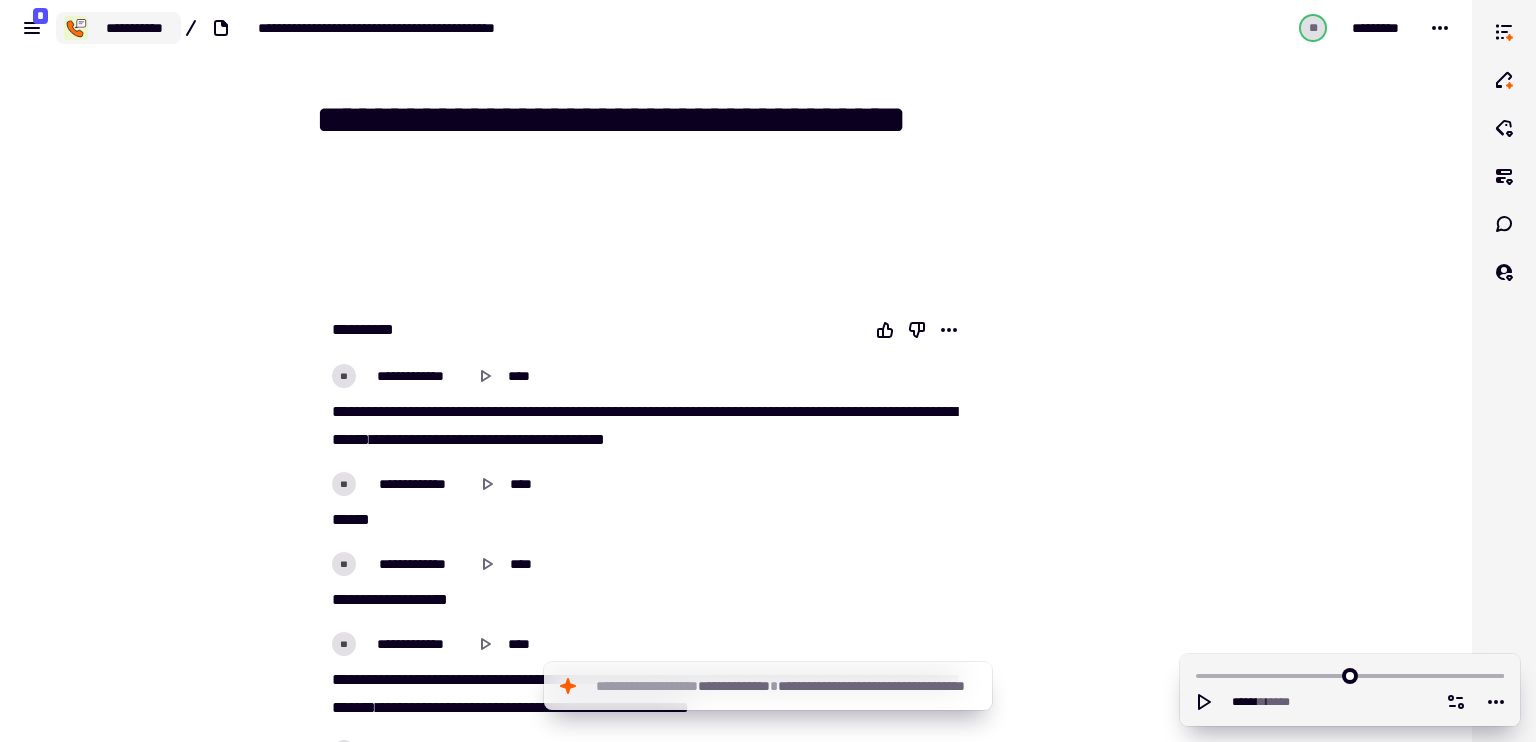 click on "**********" 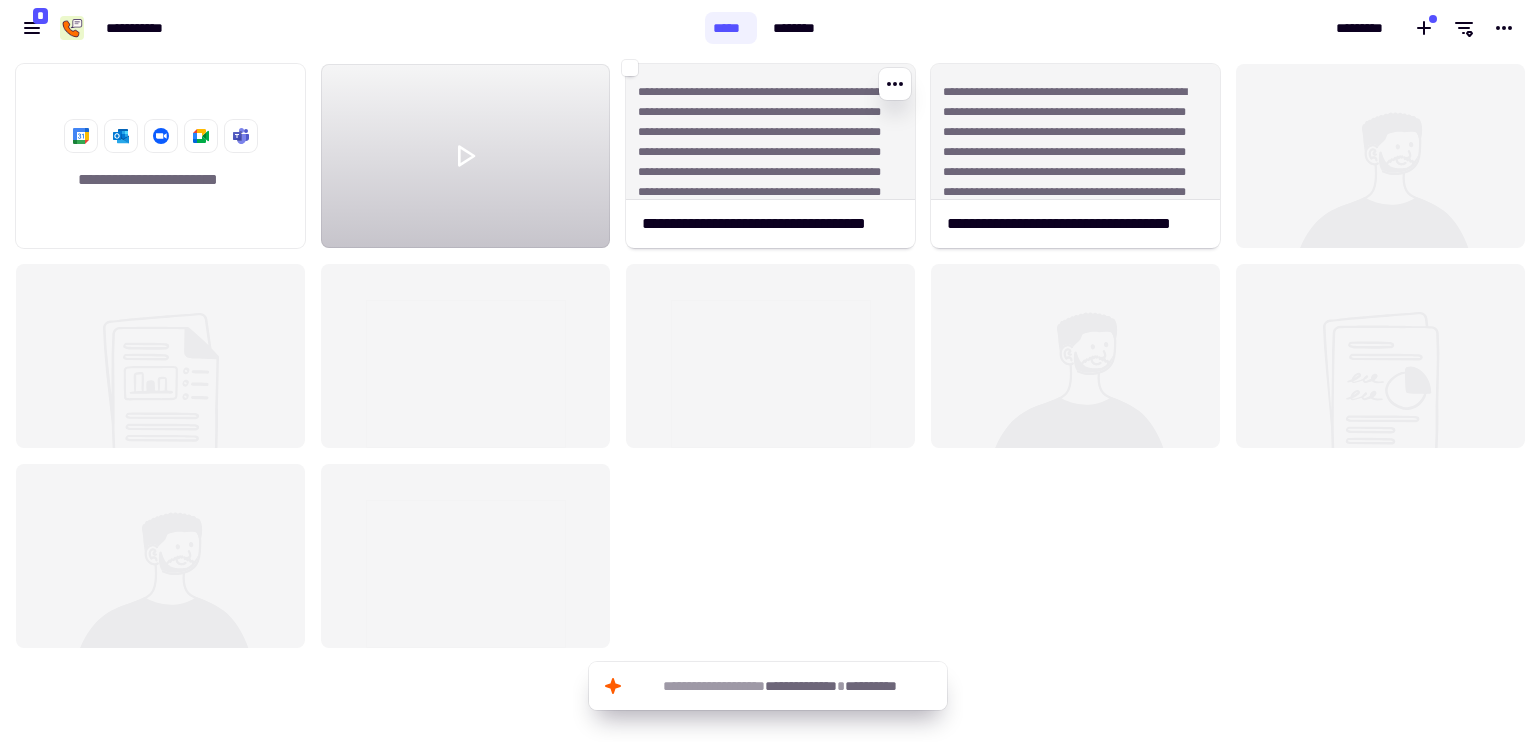 scroll, scrollTop: 16, scrollLeft: 16, axis: both 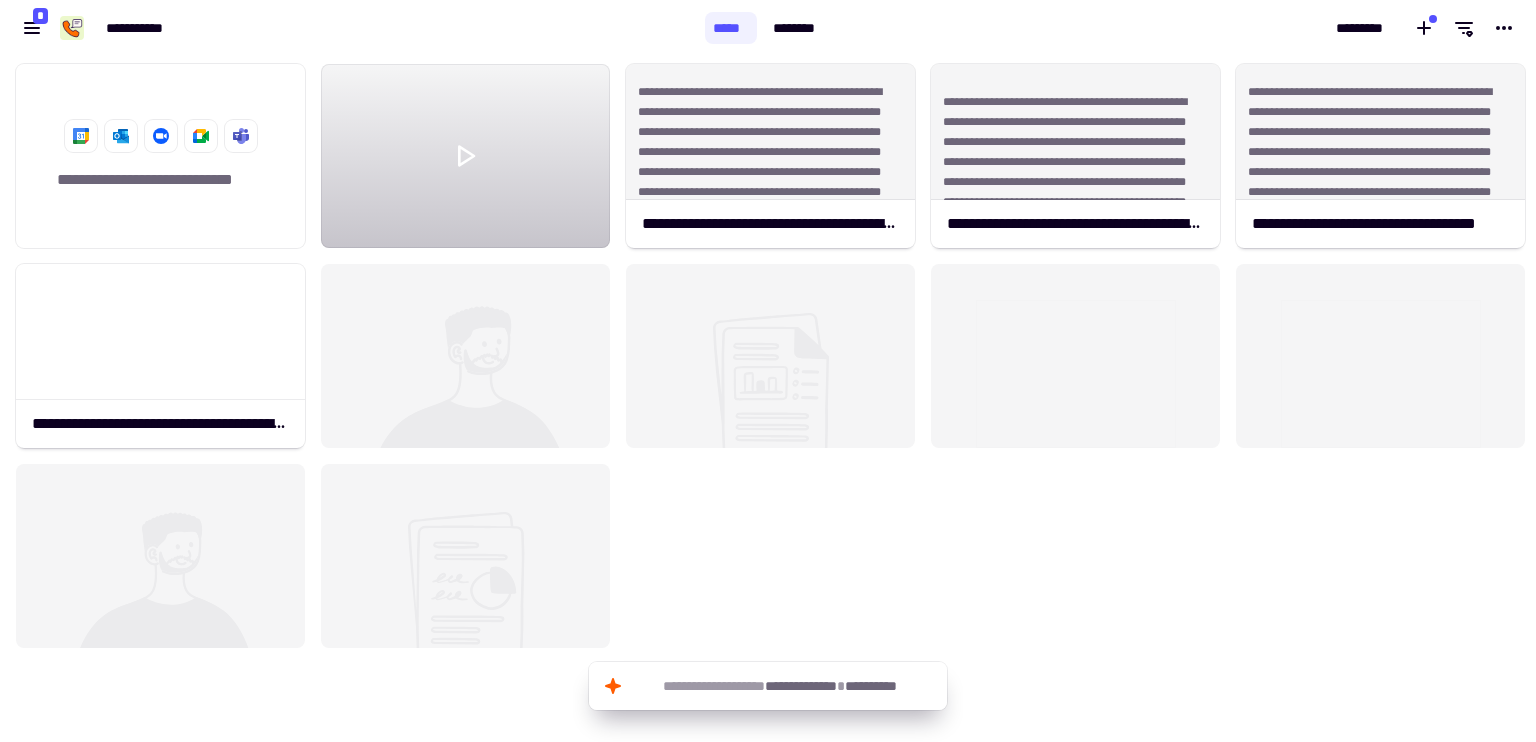 click 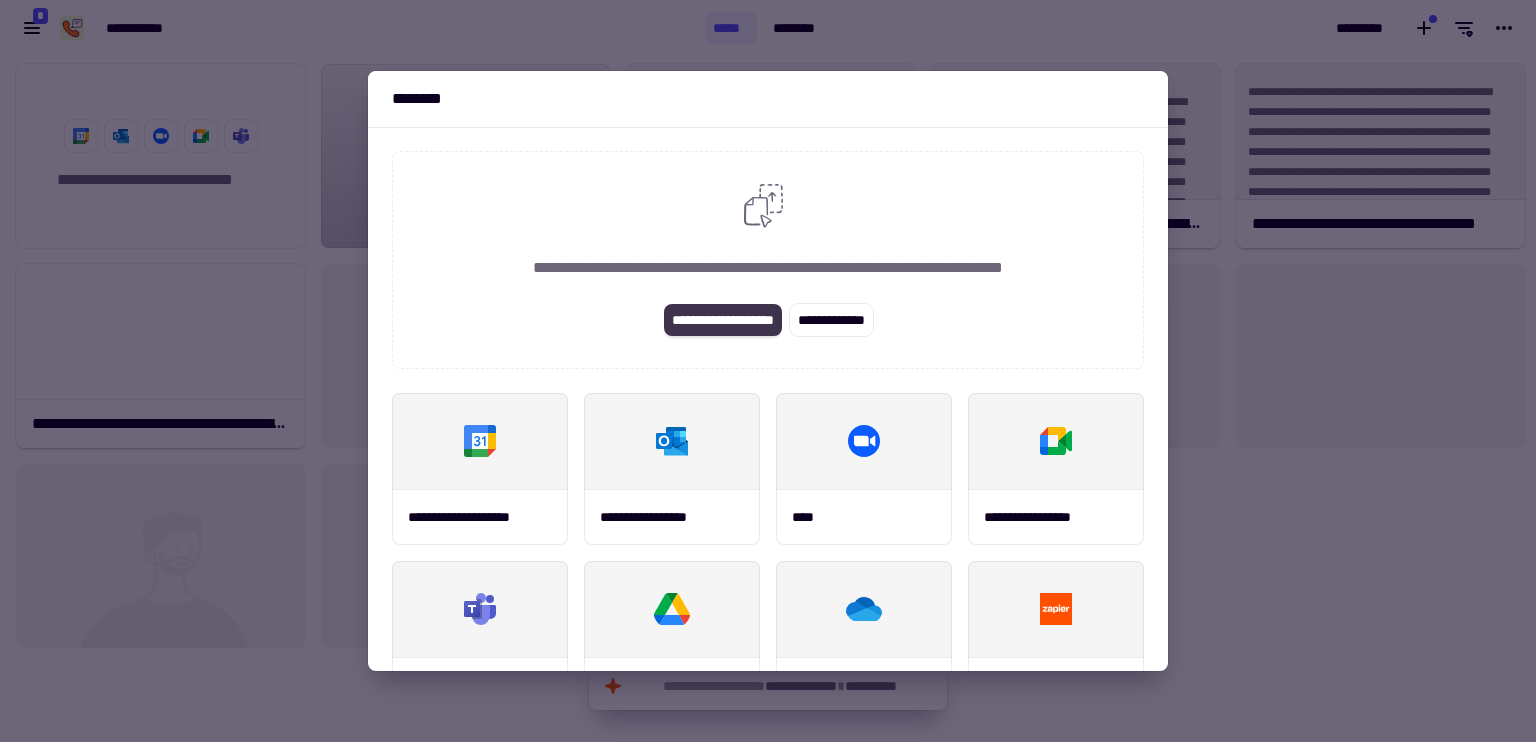 click on "**********" 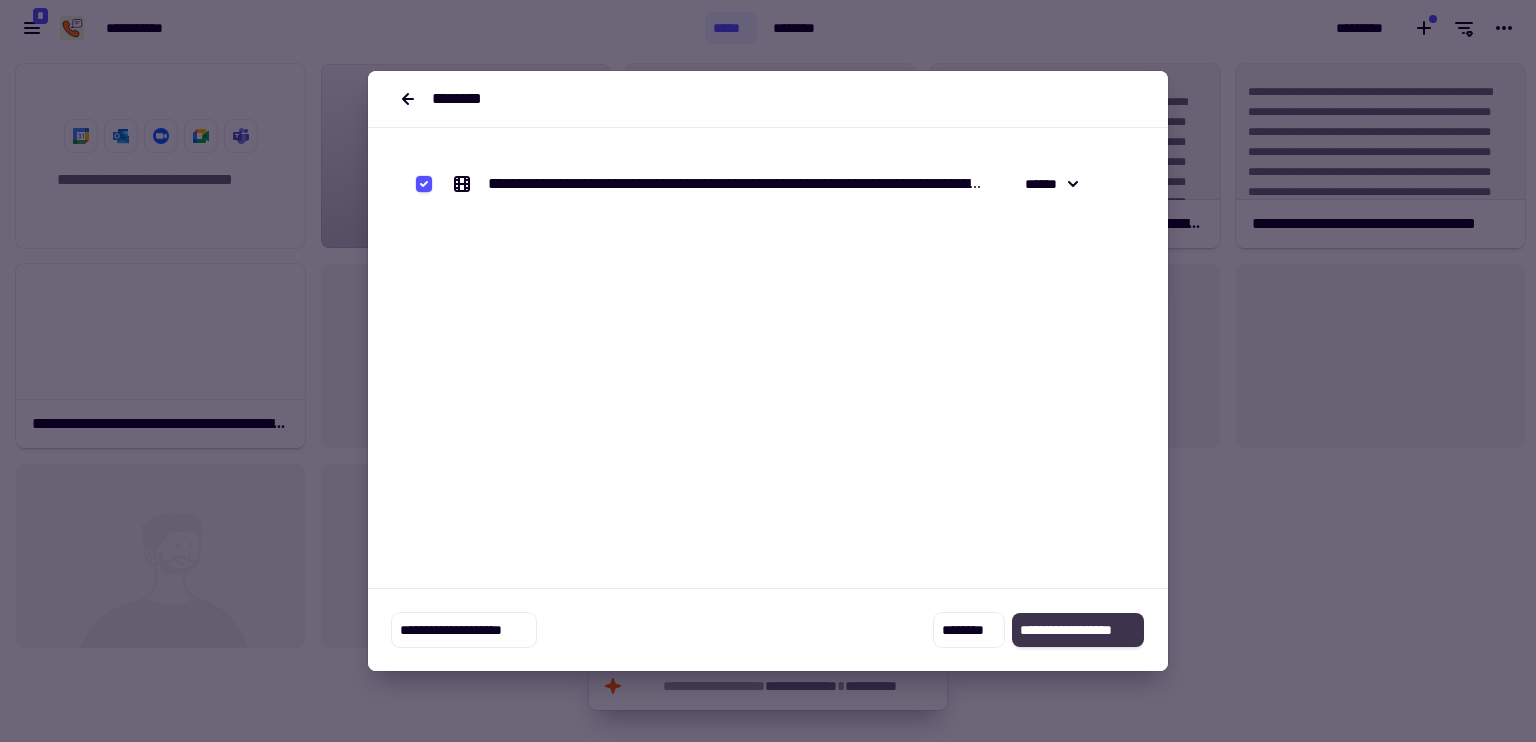 click on "**********" 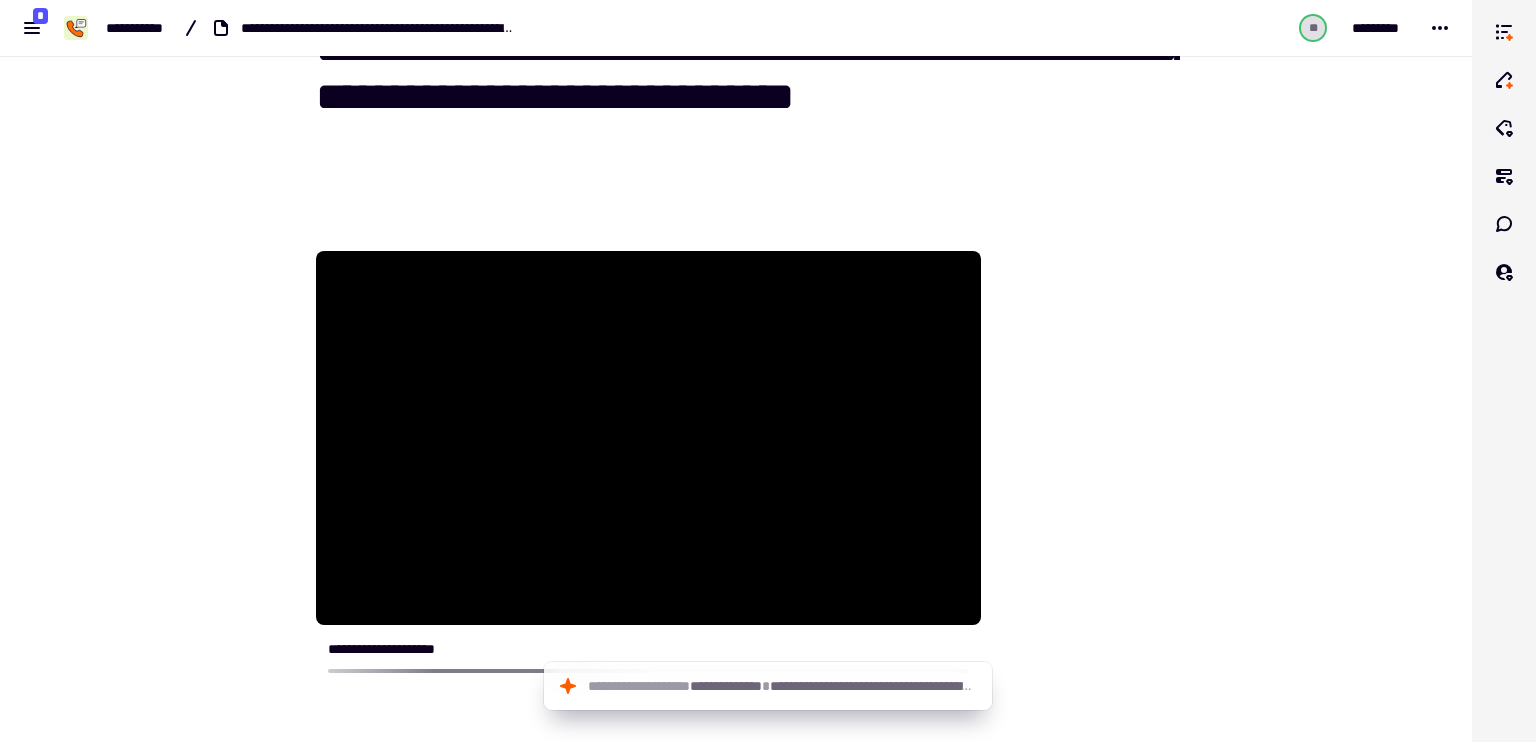 scroll, scrollTop: 374, scrollLeft: 0, axis: vertical 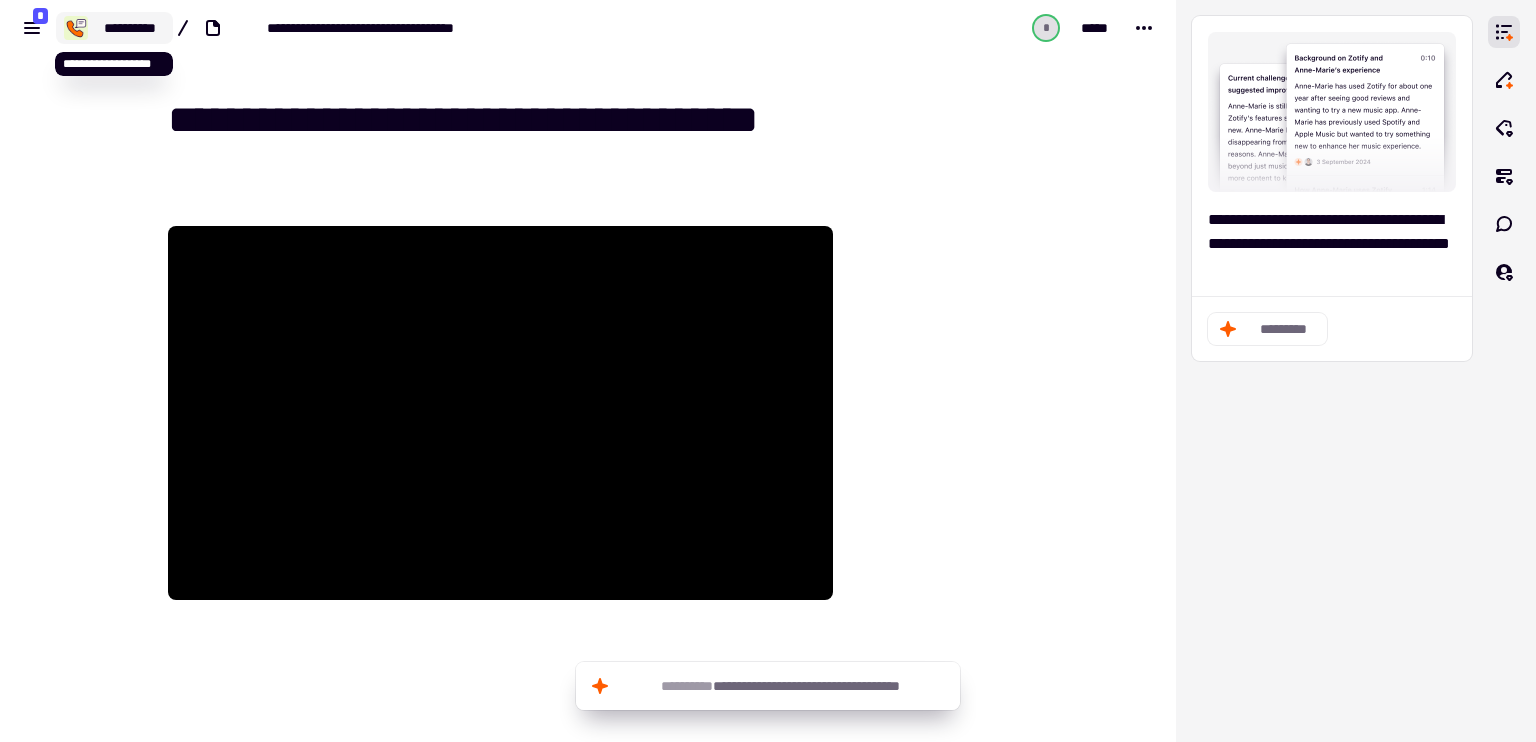 click on "**********" 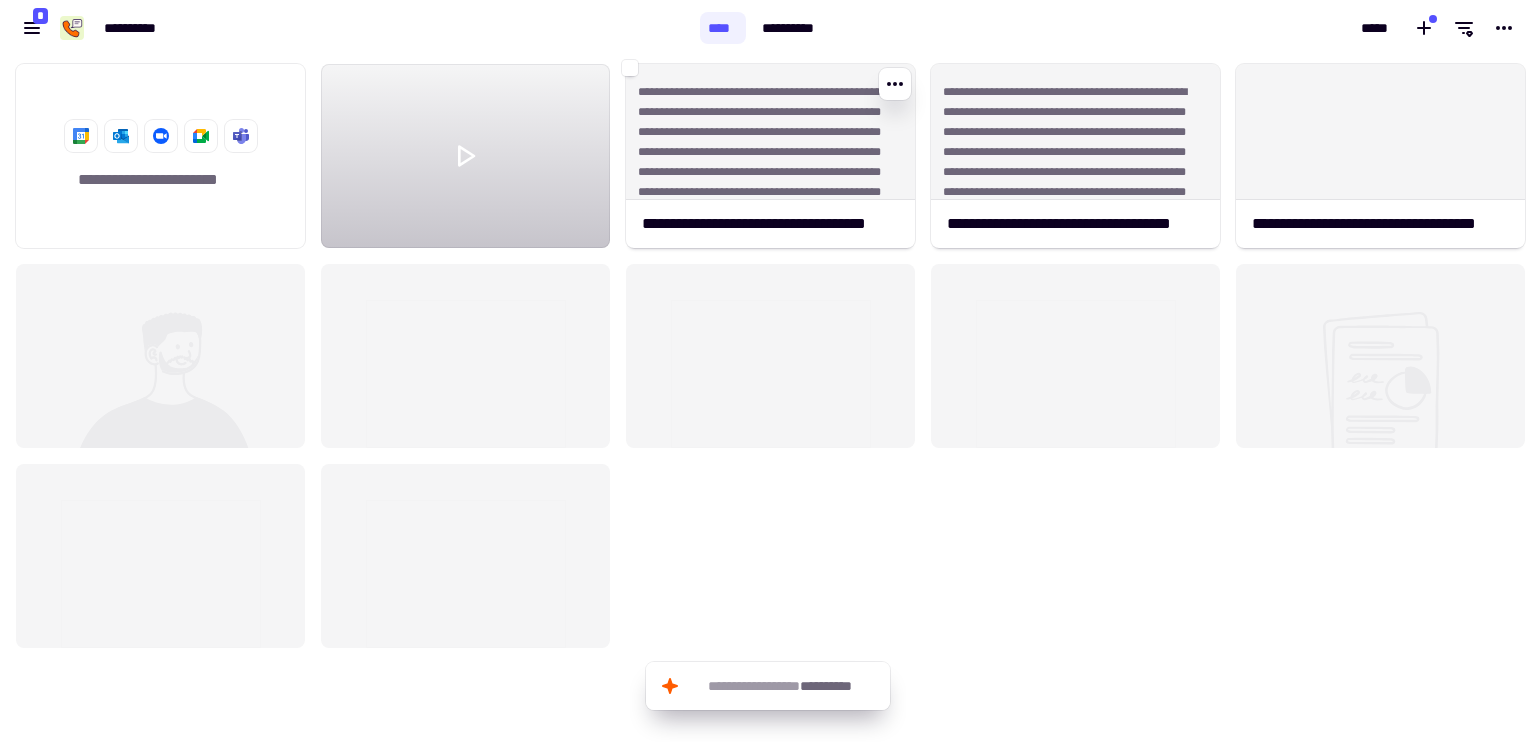 scroll, scrollTop: 16, scrollLeft: 16, axis: both 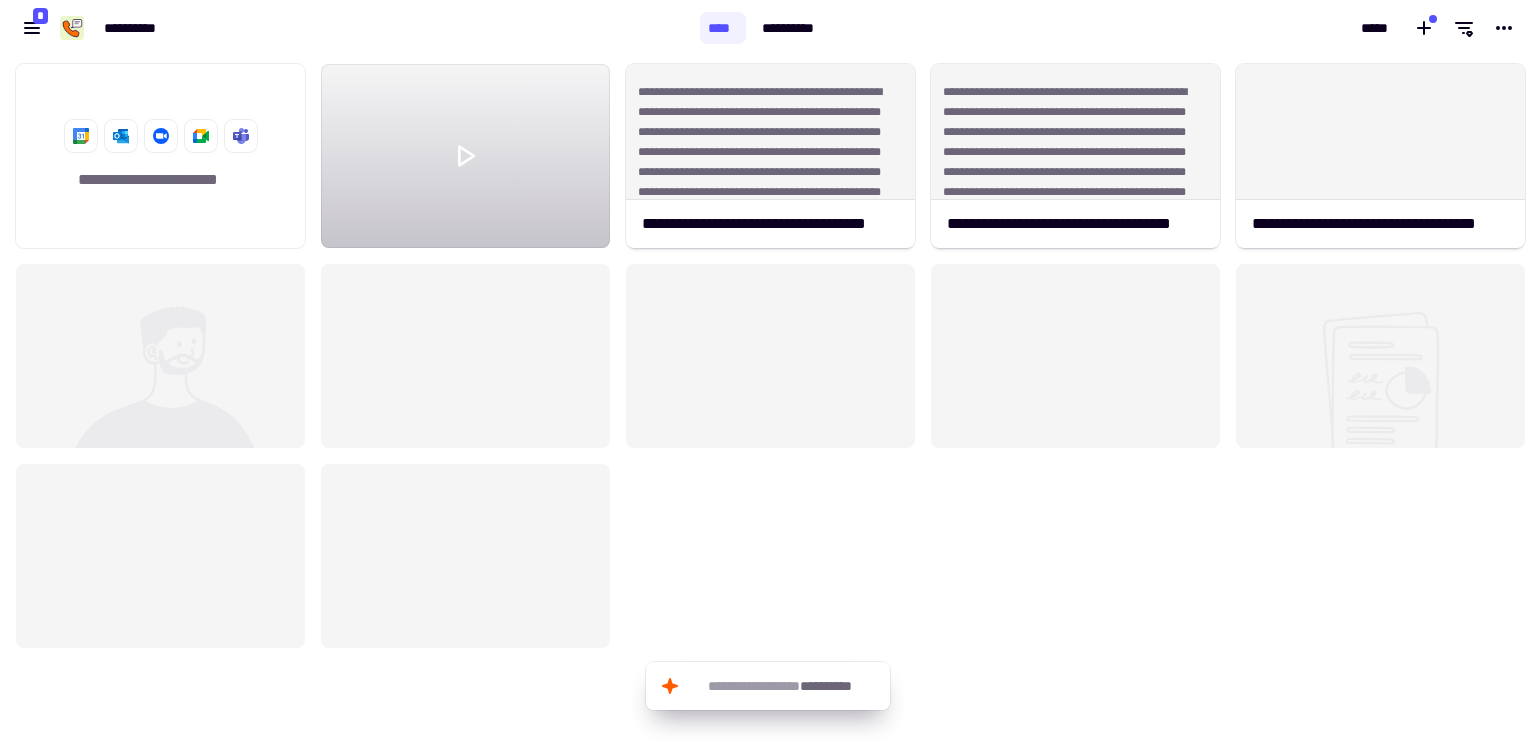 click 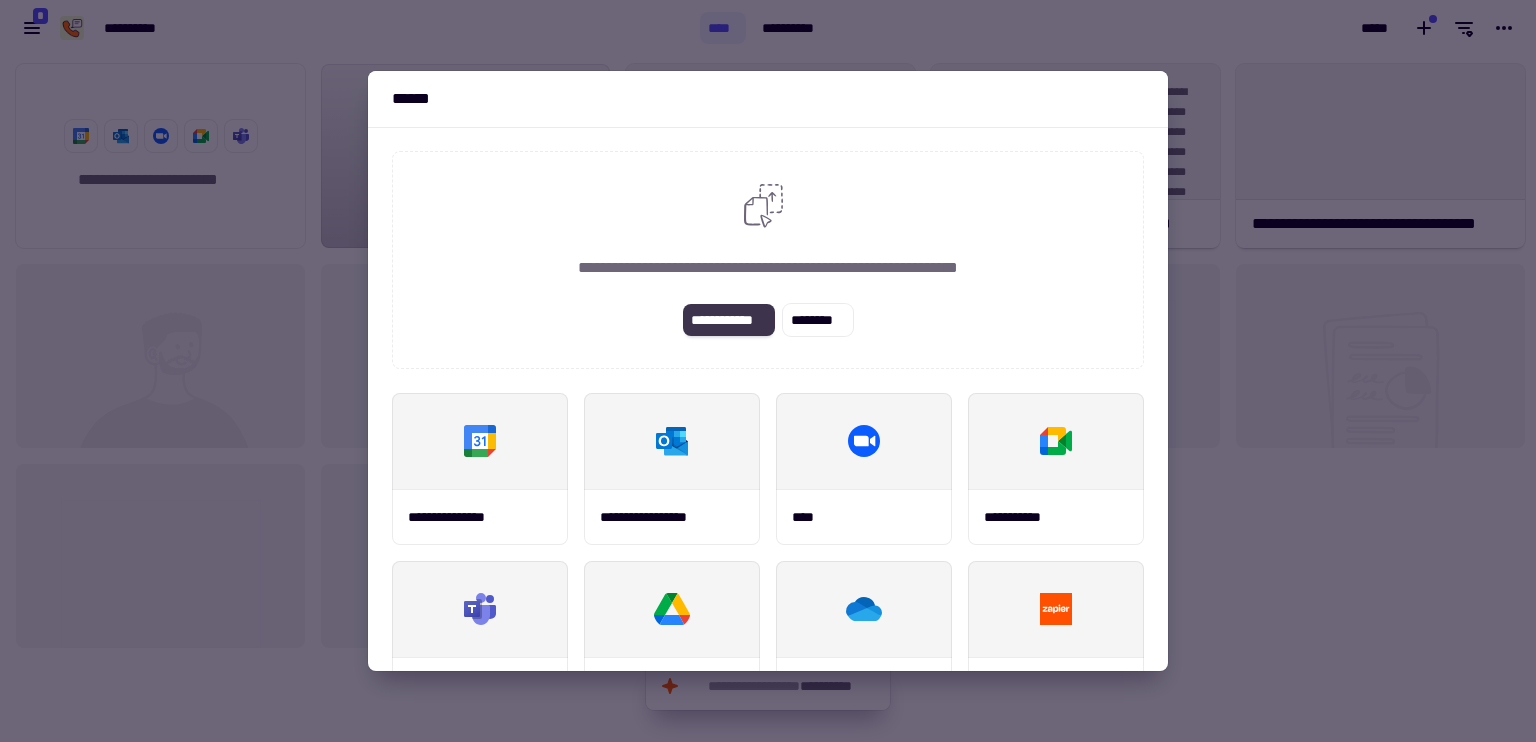 click on "**********" 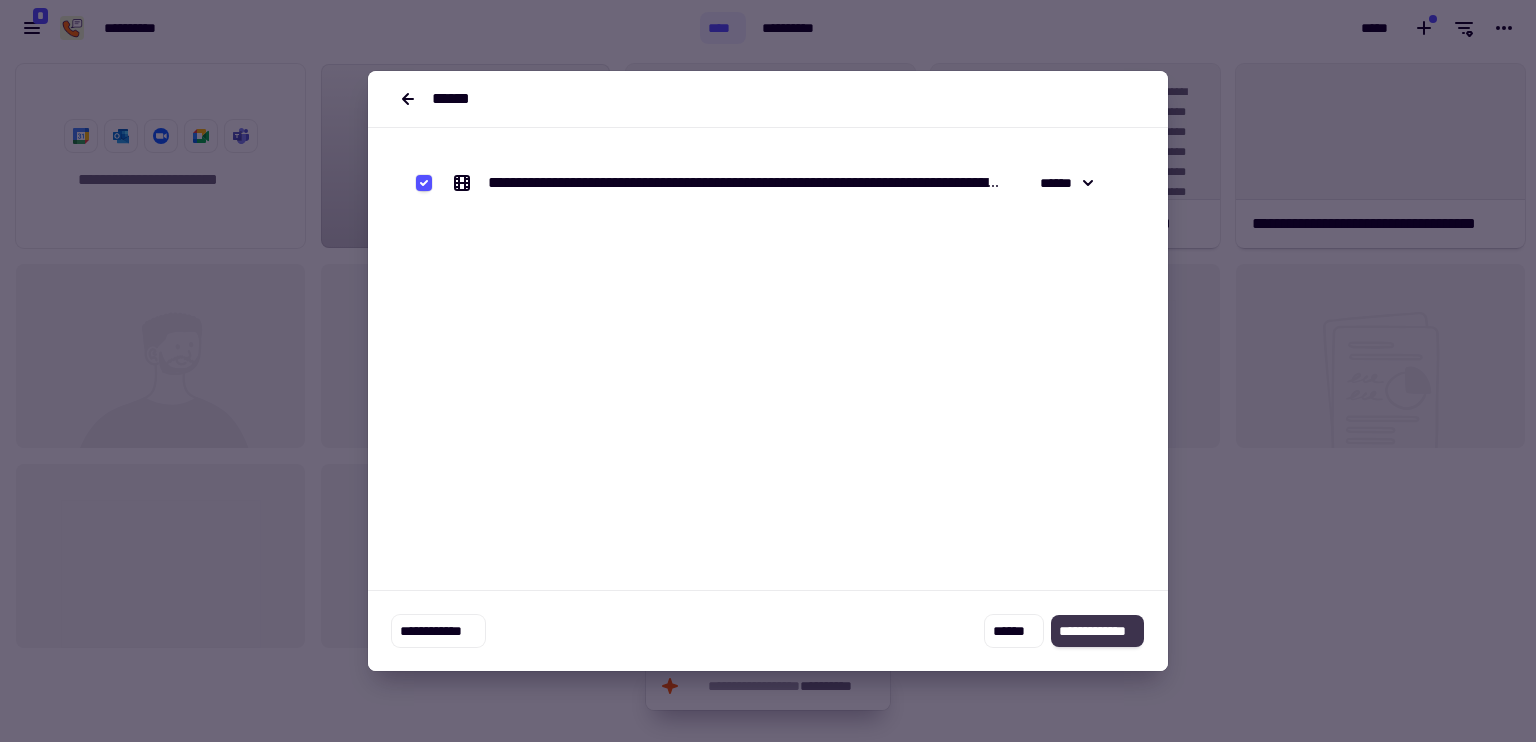 click on "**********" 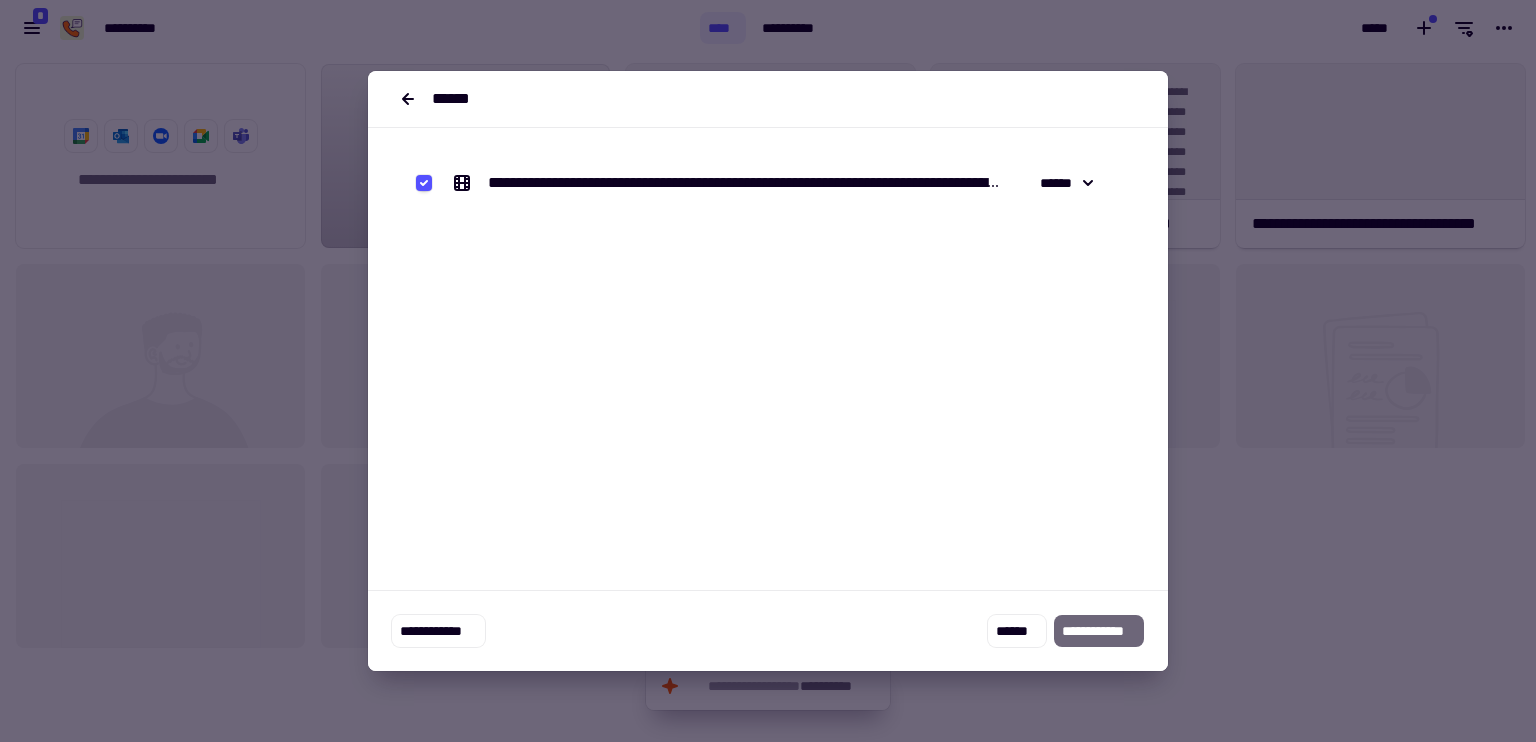 click on "**********" at bounding box center (768, 399) 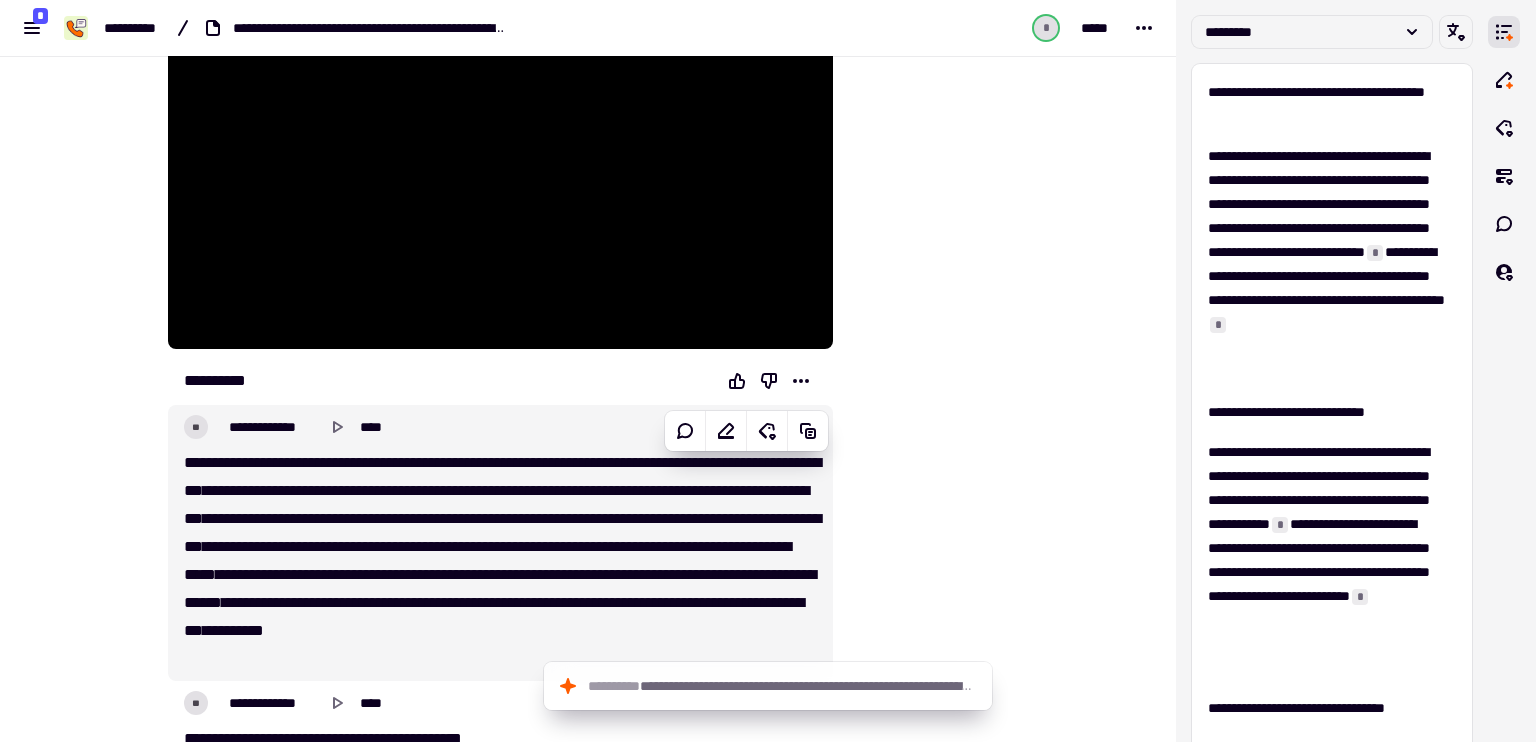 scroll, scrollTop: 400, scrollLeft: 0, axis: vertical 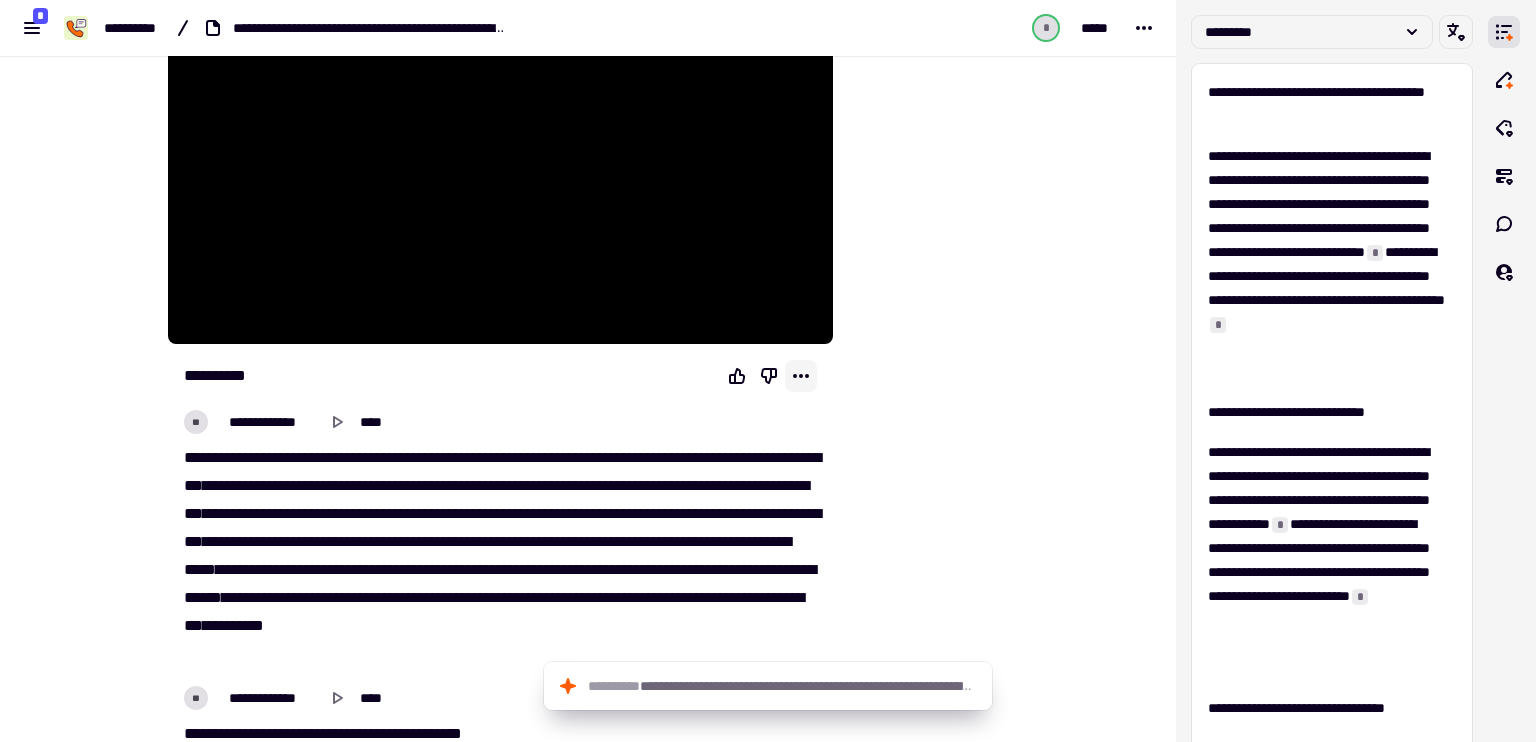 click 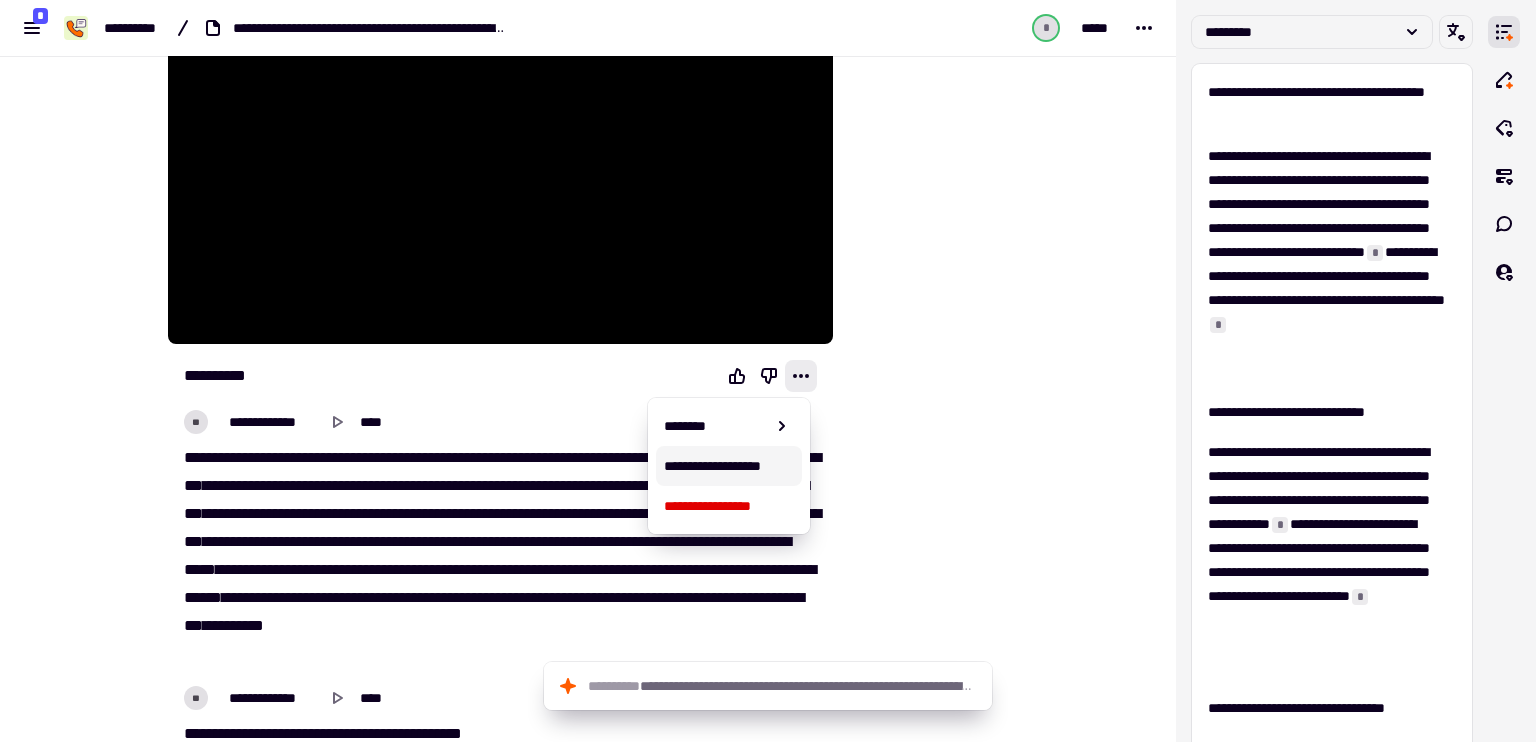 click on "**********" at bounding box center (728, 466) 